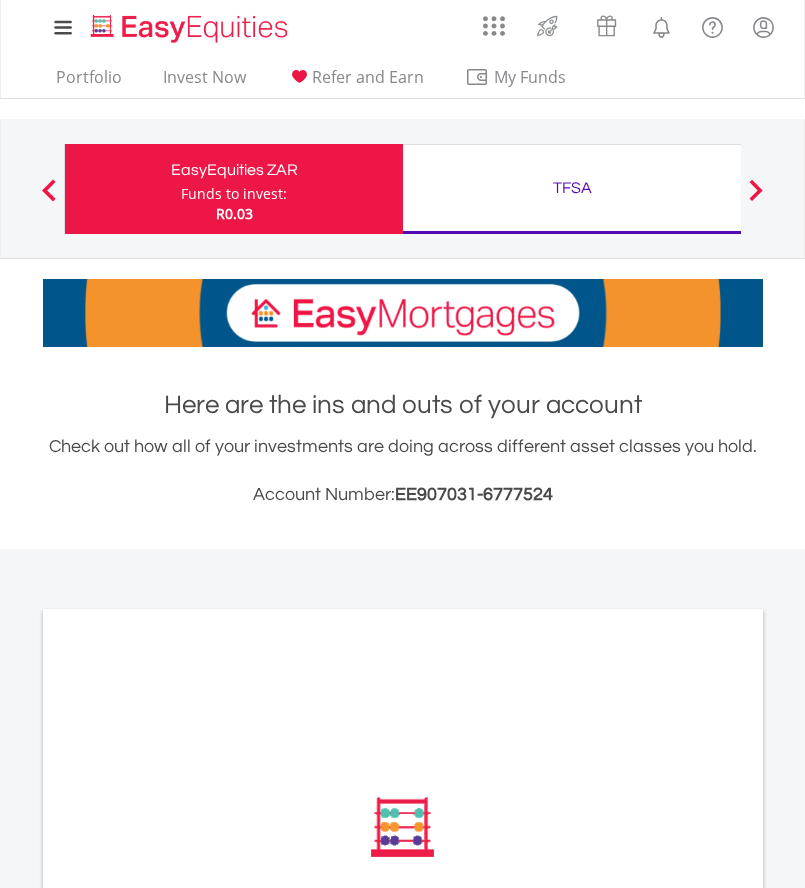 scroll, scrollTop: 0, scrollLeft: 0, axis: both 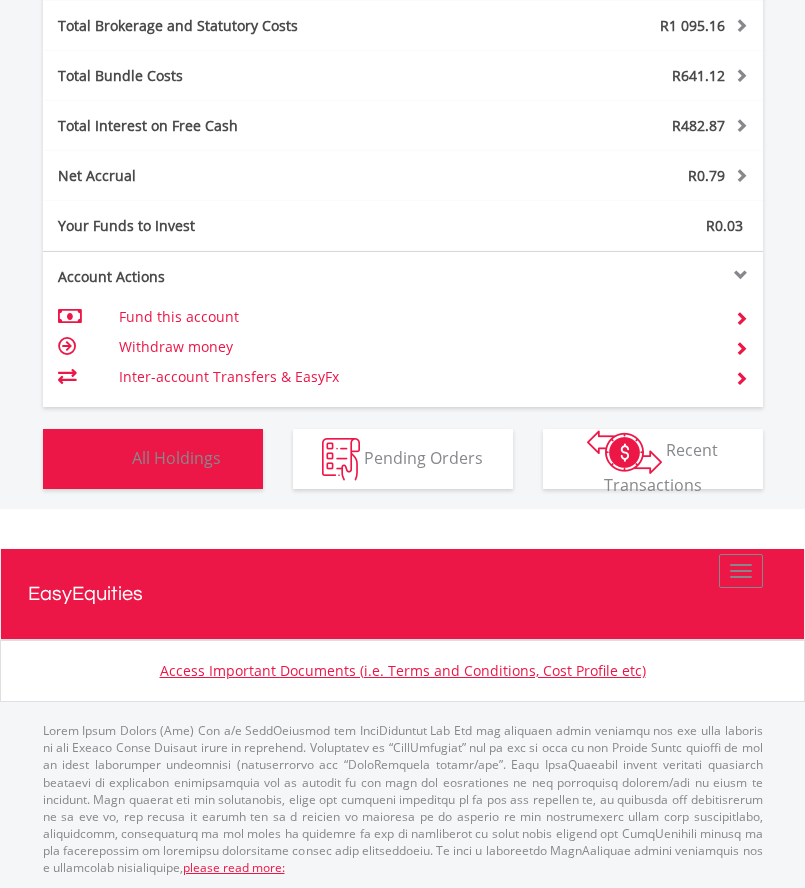 click on "All Holdings" at bounding box center [176, 457] 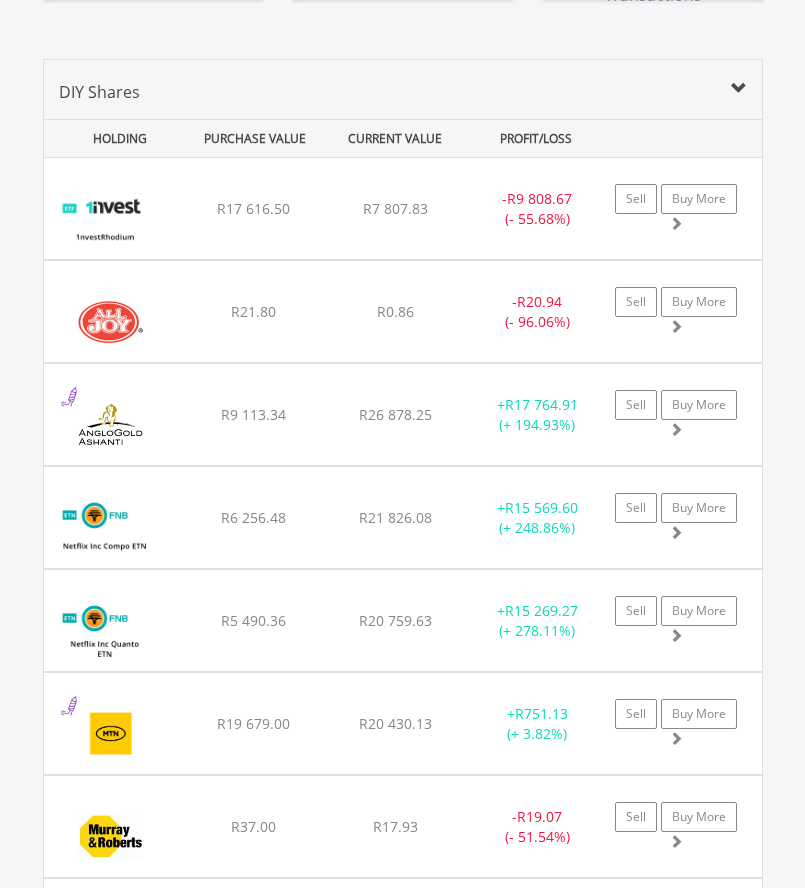 scroll, scrollTop: 1717, scrollLeft: 0, axis: vertical 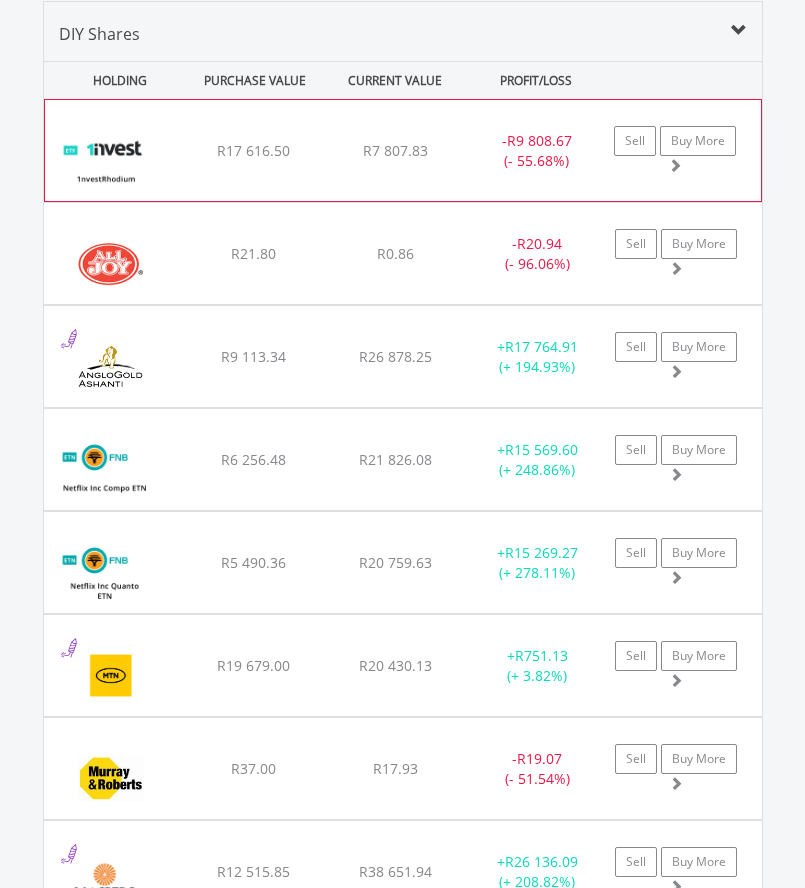 click on "R7 807.83" at bounding box center (395, 150) 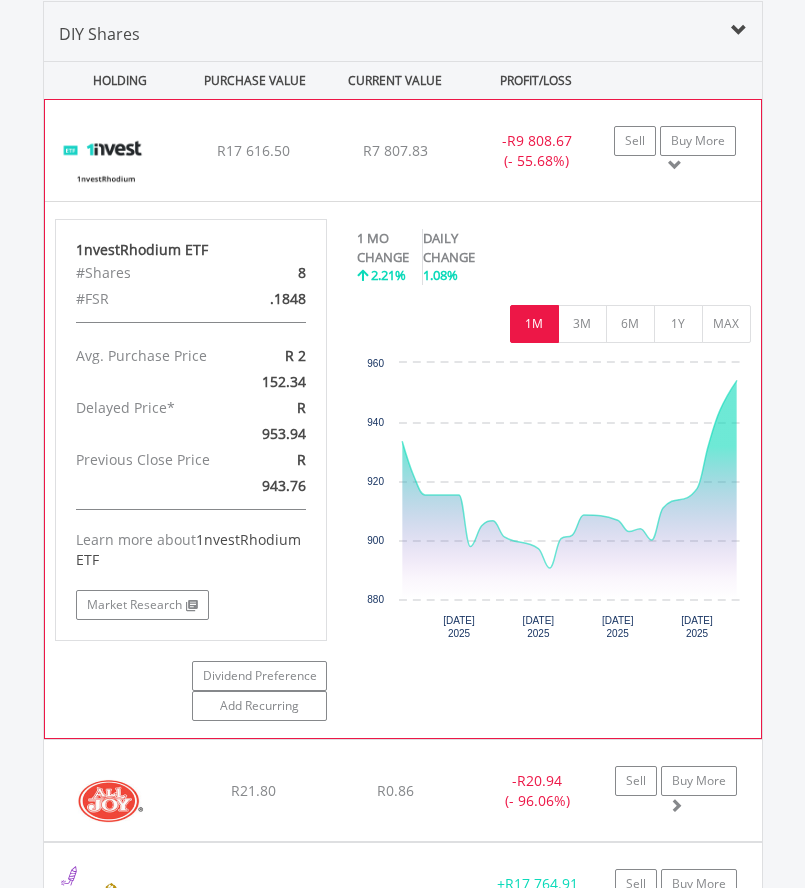 click on "-  R9 808.67 (- 55.68%)" at bounding box center (537, 151) 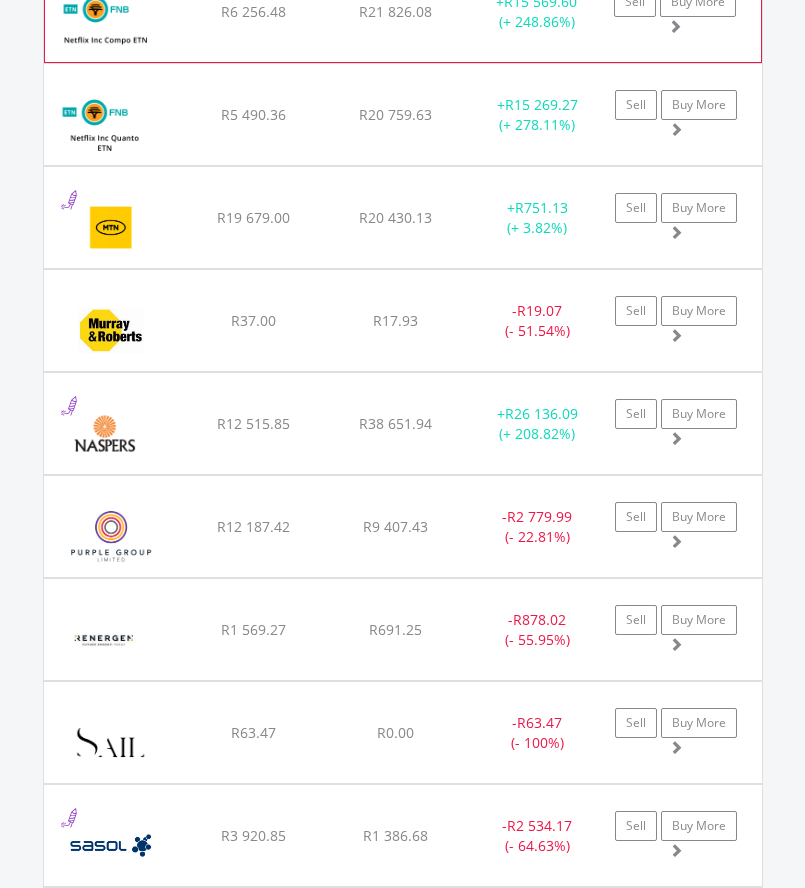 scroll, scrollTop: 2175, scrollLeft: 0, axis: vertical 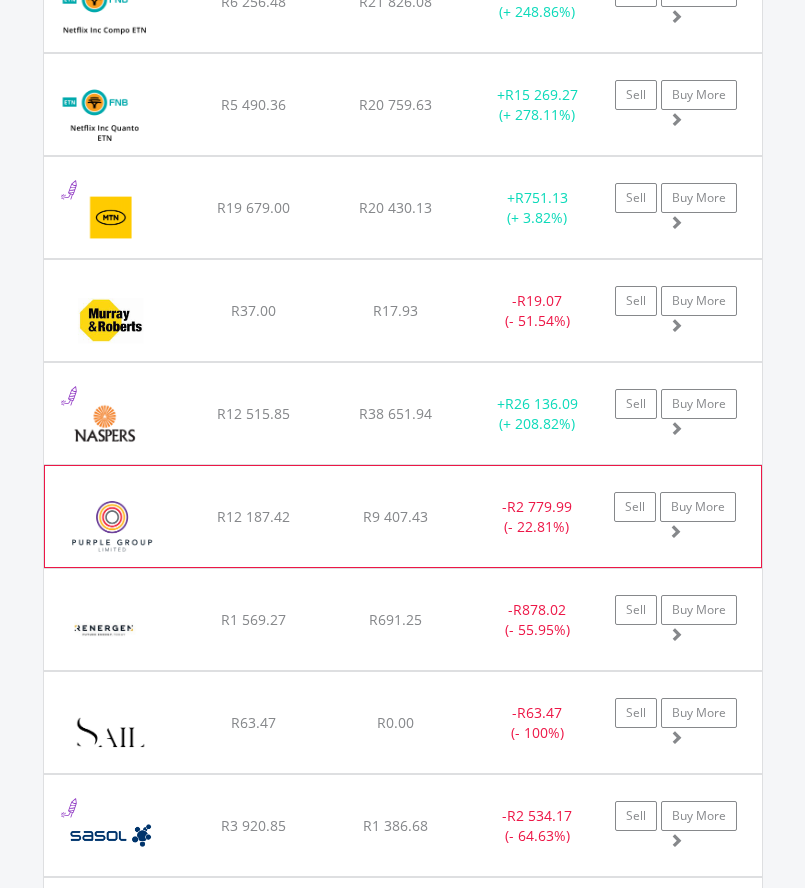click on "﻿
Purple Group Limited
R12 187.42
R9 407.43
R1.50
-  R2 779.99 (- 22.81%)
Sell
Buy More" at bounding box center [403, -308] 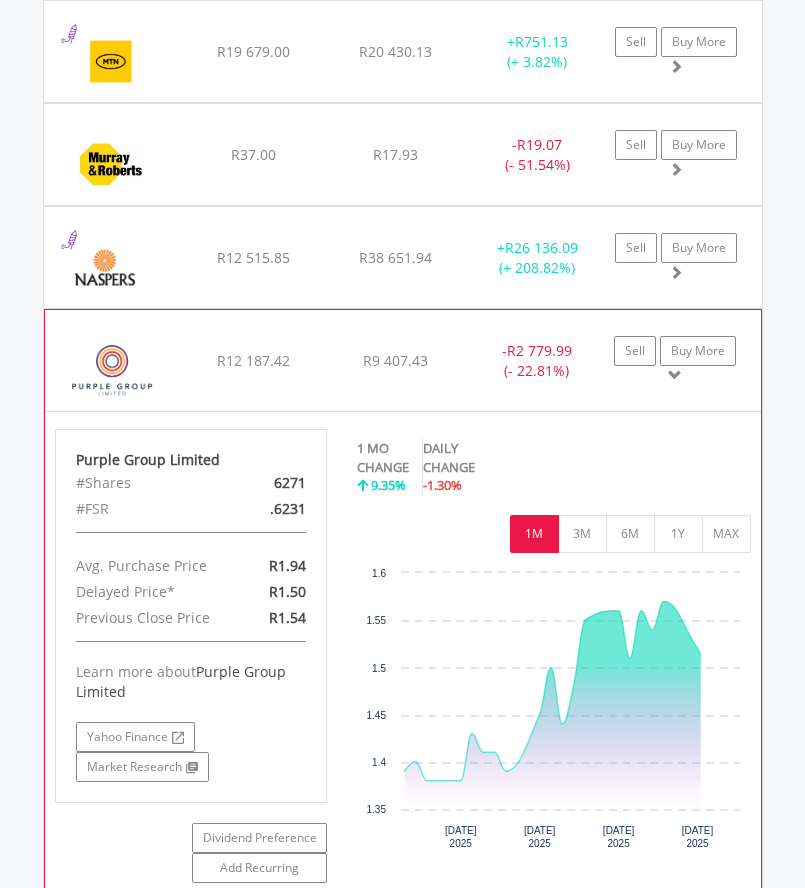 scroll, scrollTop: 2401, scrollLeft: 0, axis: vertical 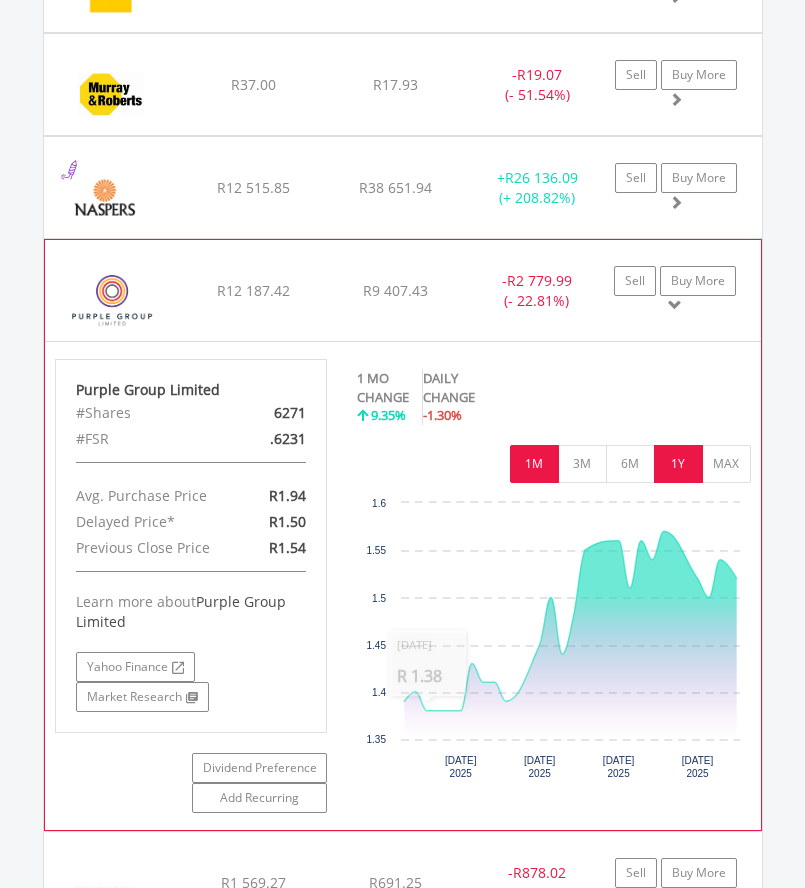 click on "1Y" at bounding box center (678, 464) 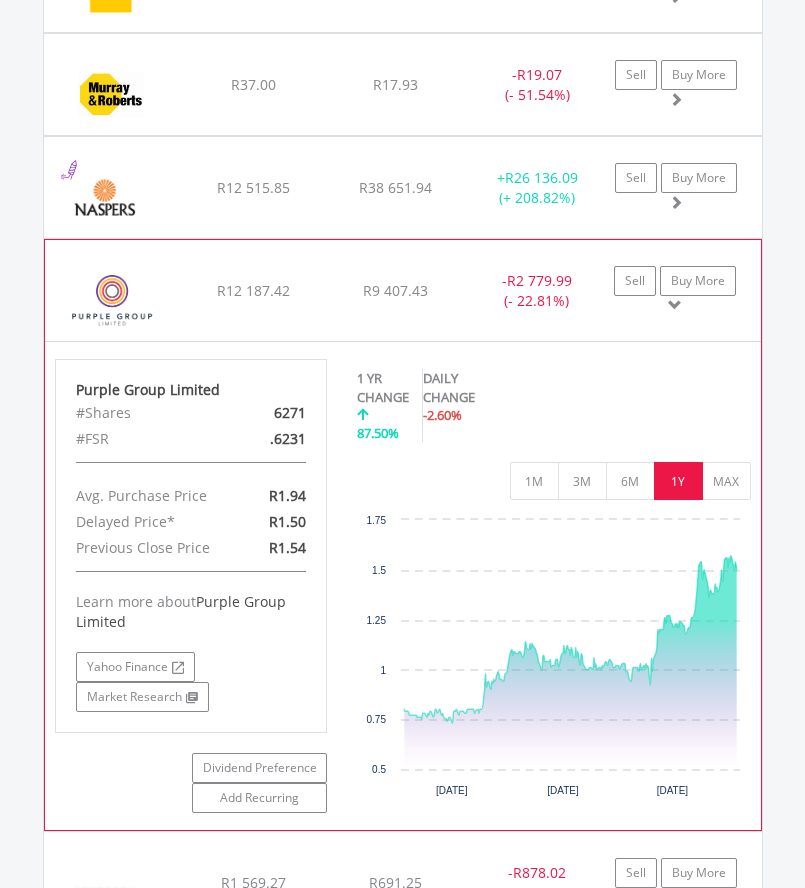 click on "R2 779.99" at bounding box center [539, -544] 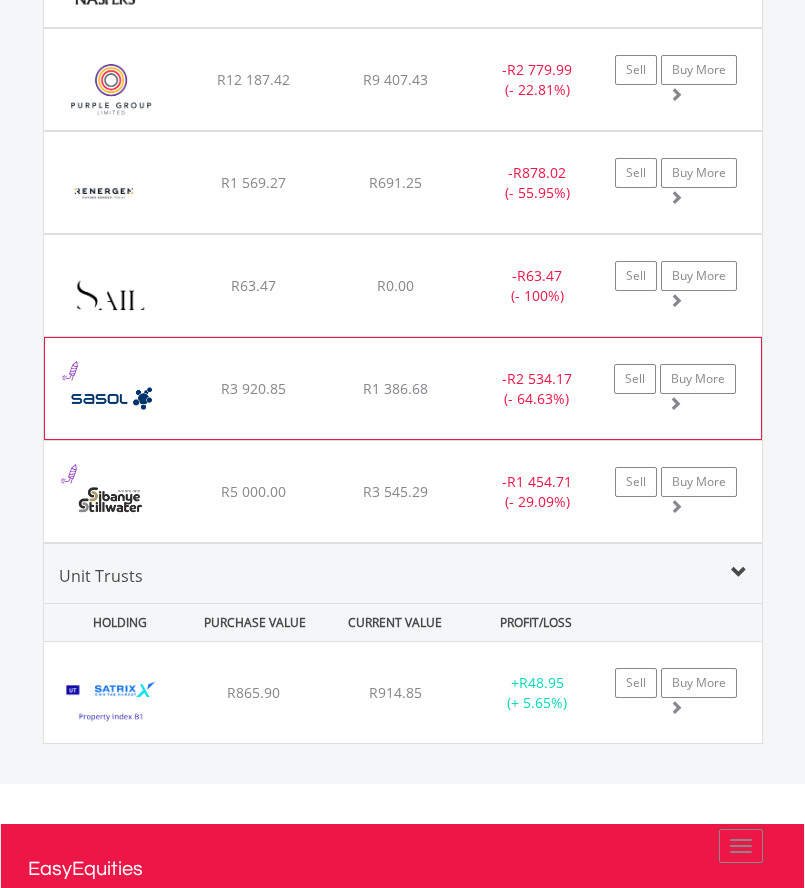 scroll, scrollTop: 2769, scrollLeft: 0, axis: vertical 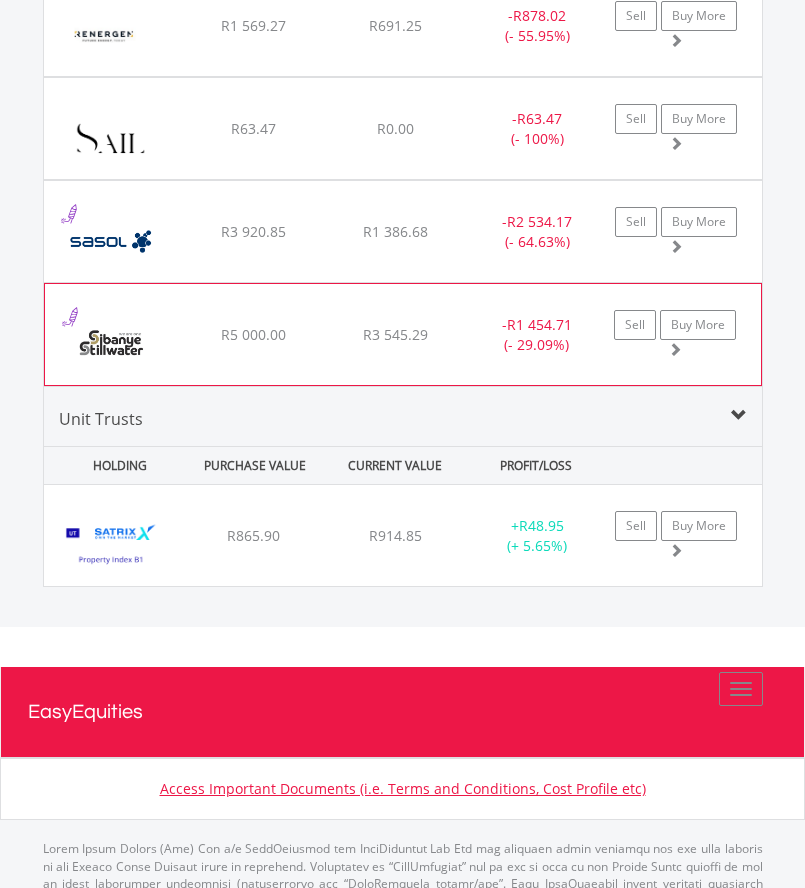 click on "-  R1 454.71 (- 29.09%)" at bounding box center [537, -901] 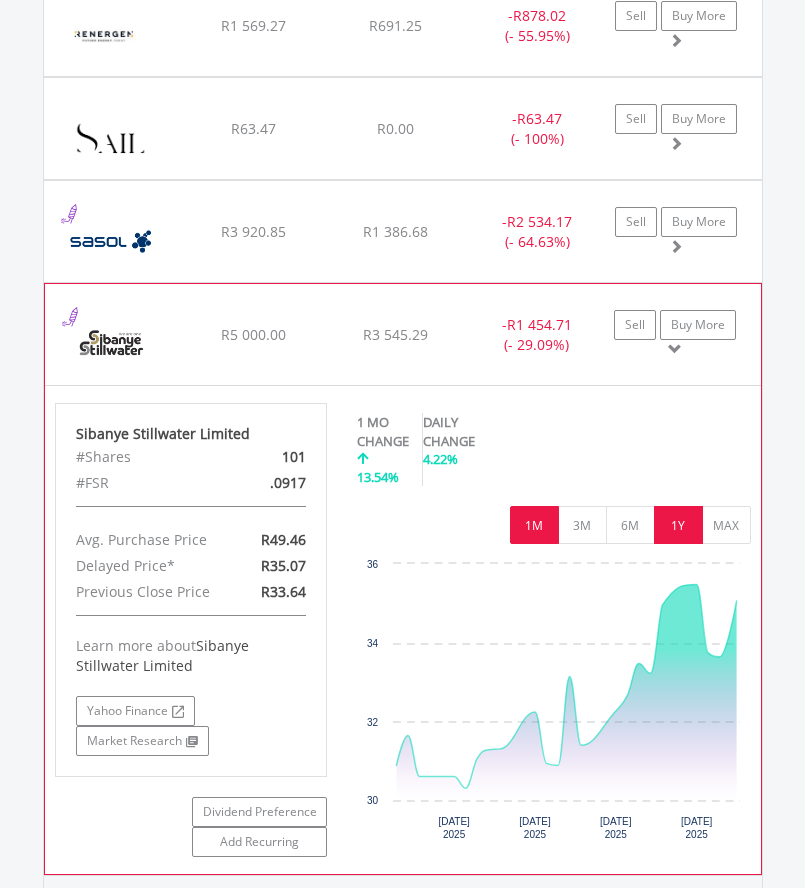 click on "1Y" at bounding box center [678, 525] 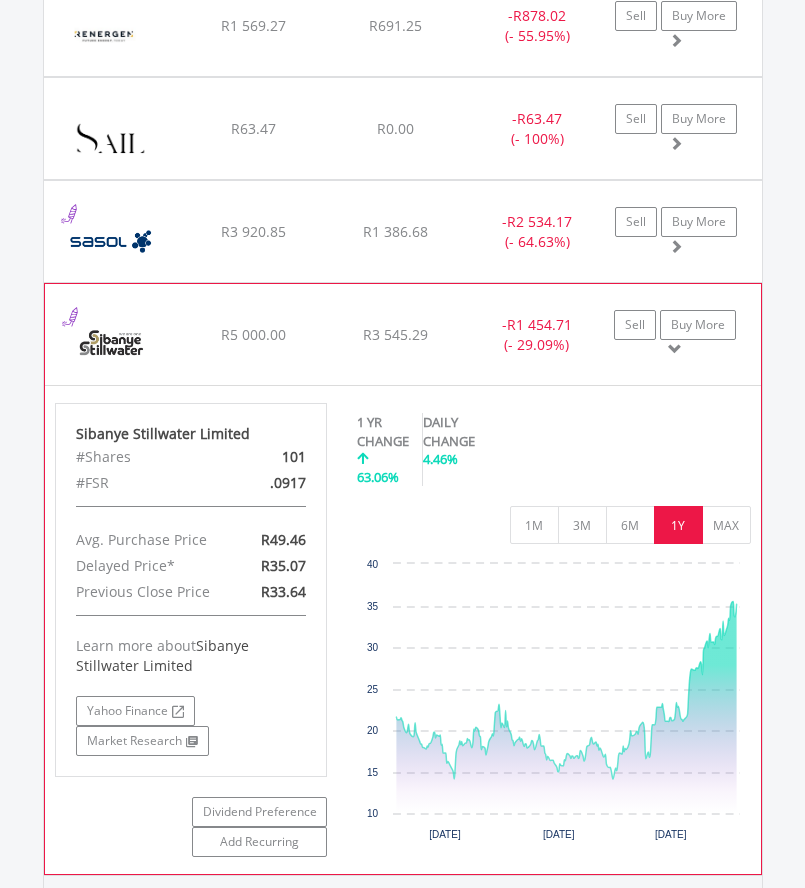 click on "-  R1 454.71 (- 29.09%)" at bounding box center (537, -901) 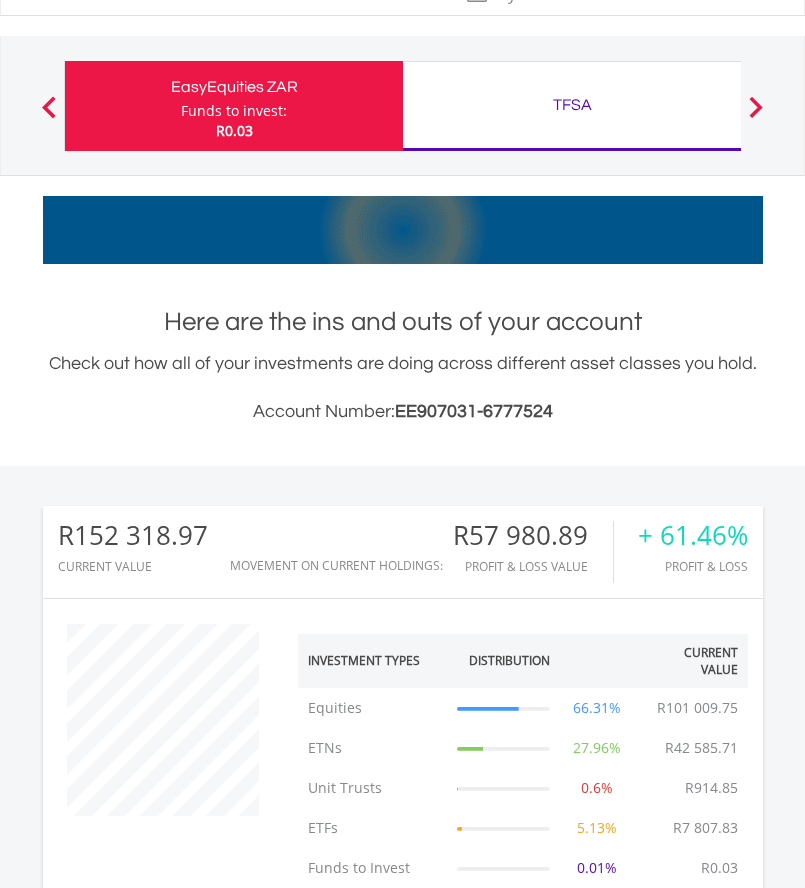 scroll, scrollTop: 0, scrollLeft: 0, axis: both 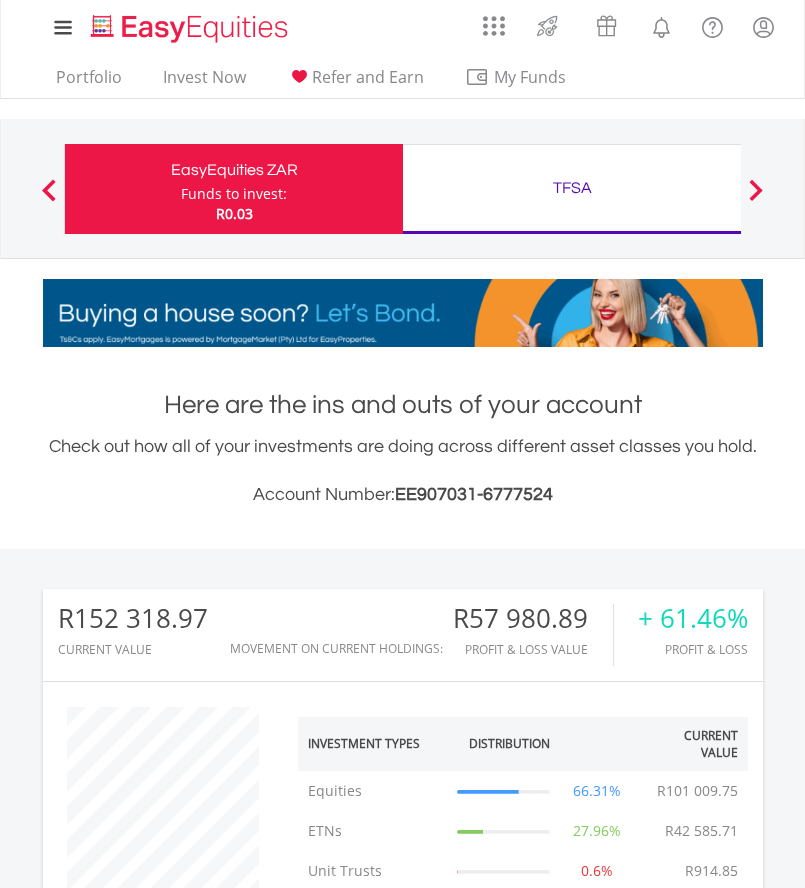 click on "TFSA" at bounding box center [572, 188] 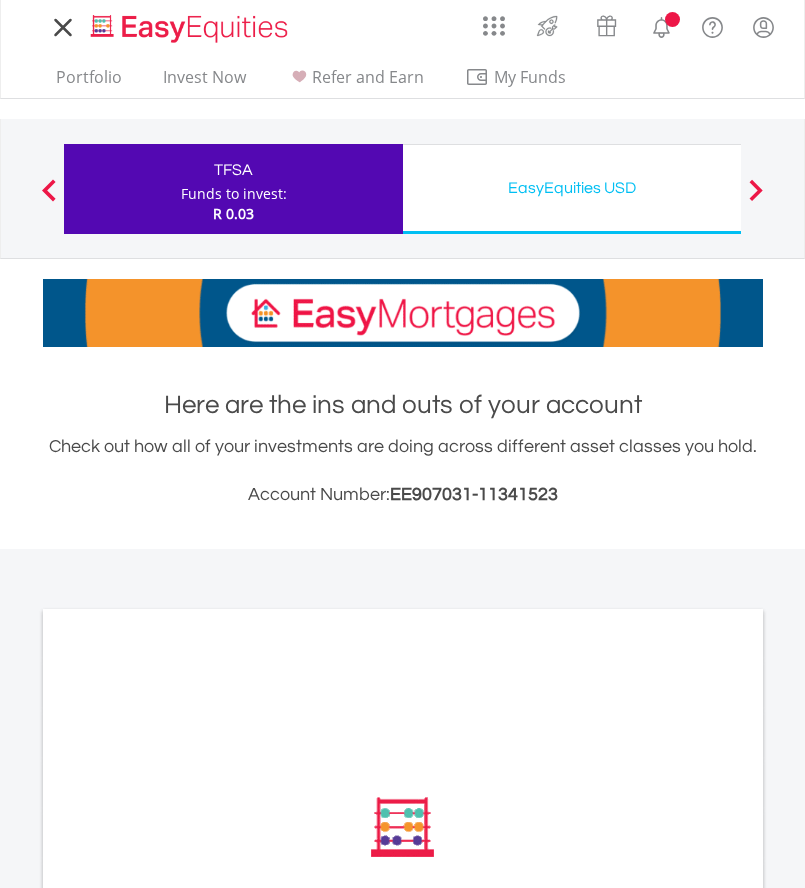 scroll, scrollTop: 0, scrollLeft: 0, axis: both 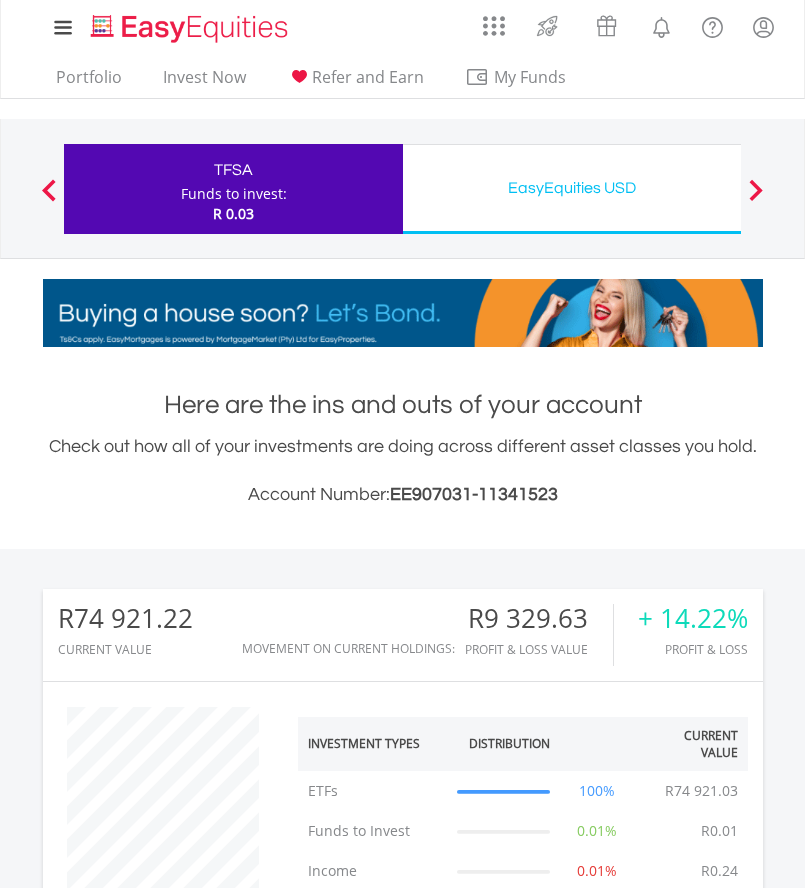 click on "EasyEquities USD" at bounding box center [572, 188] 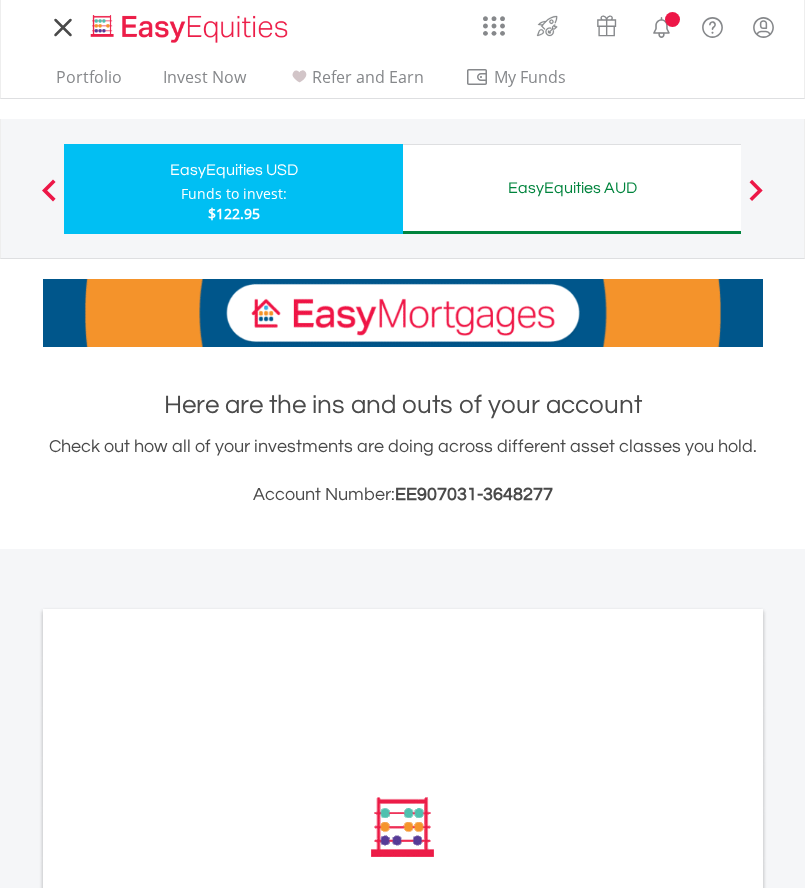 scroll, scrollTop: 0, scrollLeft: 0, axis: both 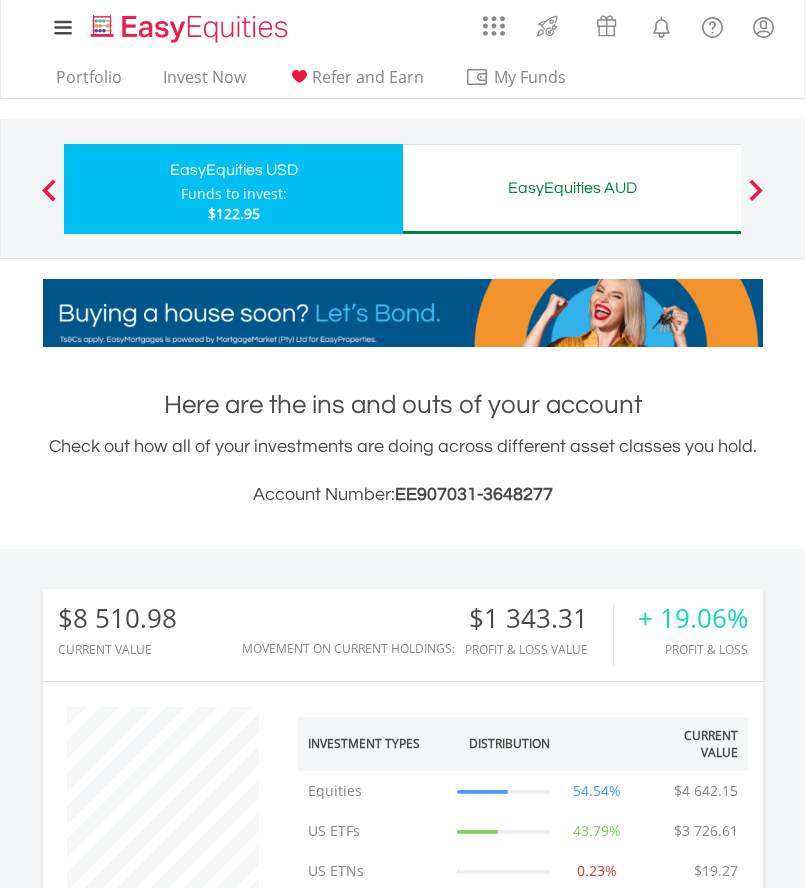 click on "EasyEquities AUD" at bounding box center [572, 188] 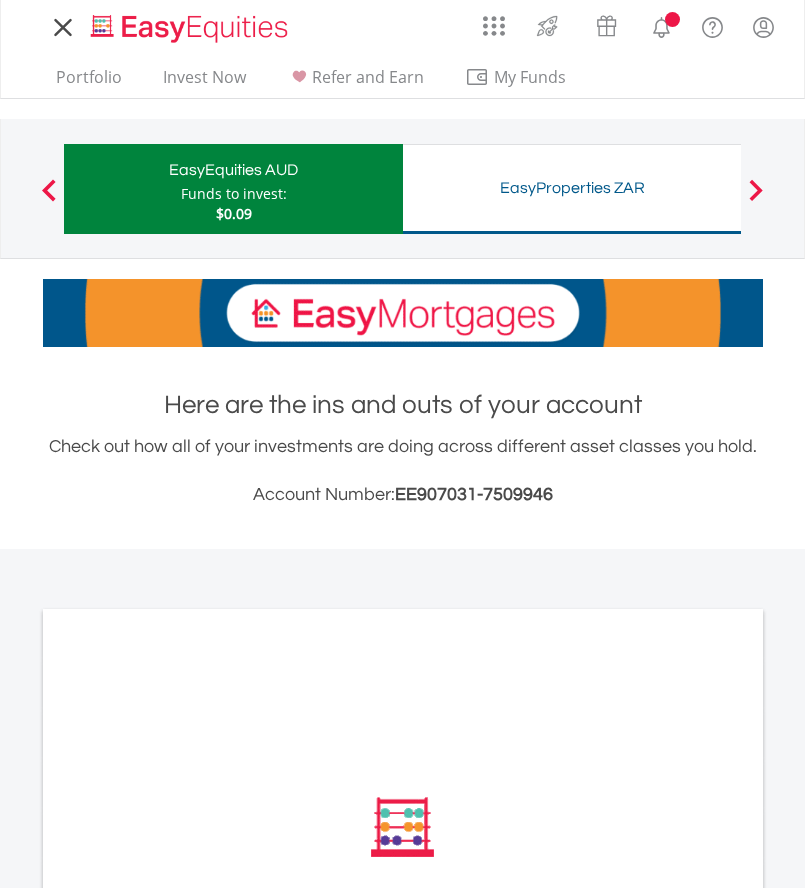 scroll, scrollTop: 0, scrollLeft: 0, axis: both 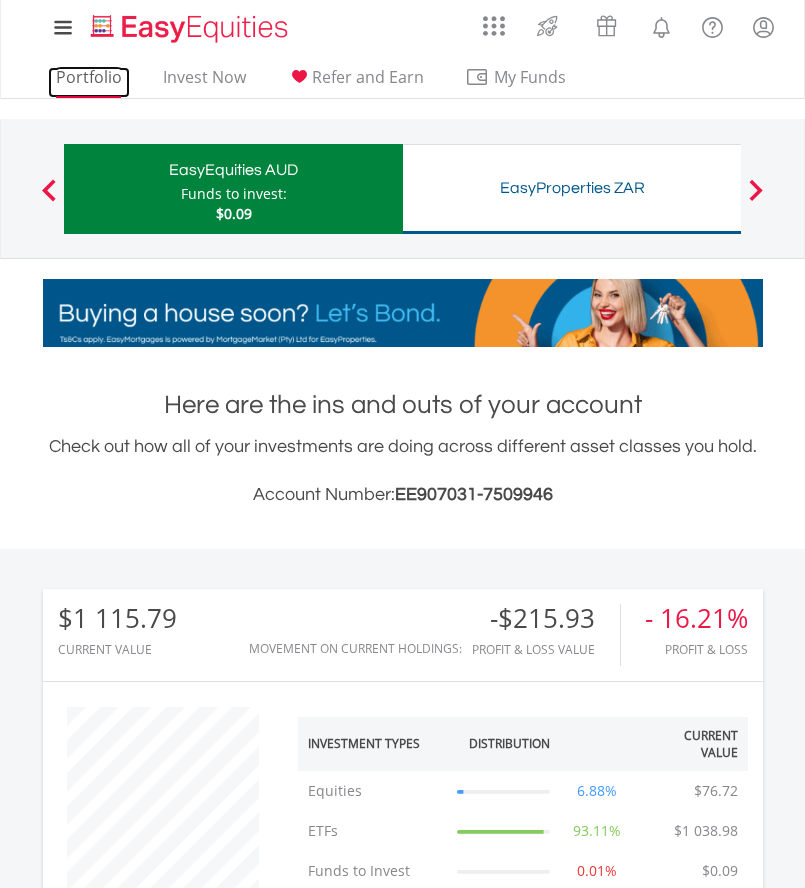 click on "Portfolio" at bounding box center [89, 82] 